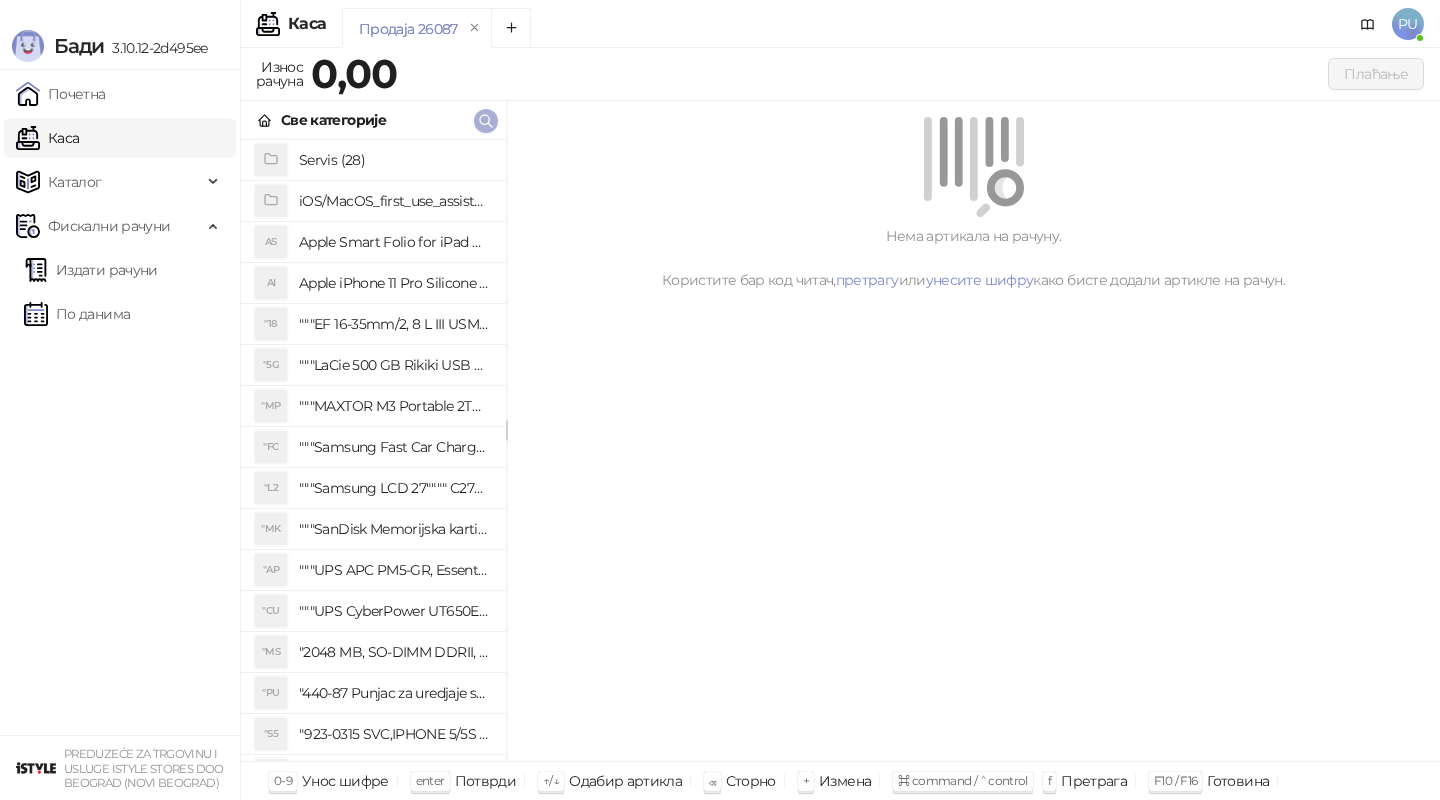 scroll, scrollTop: 0, scrollLeft: 0, axis: both 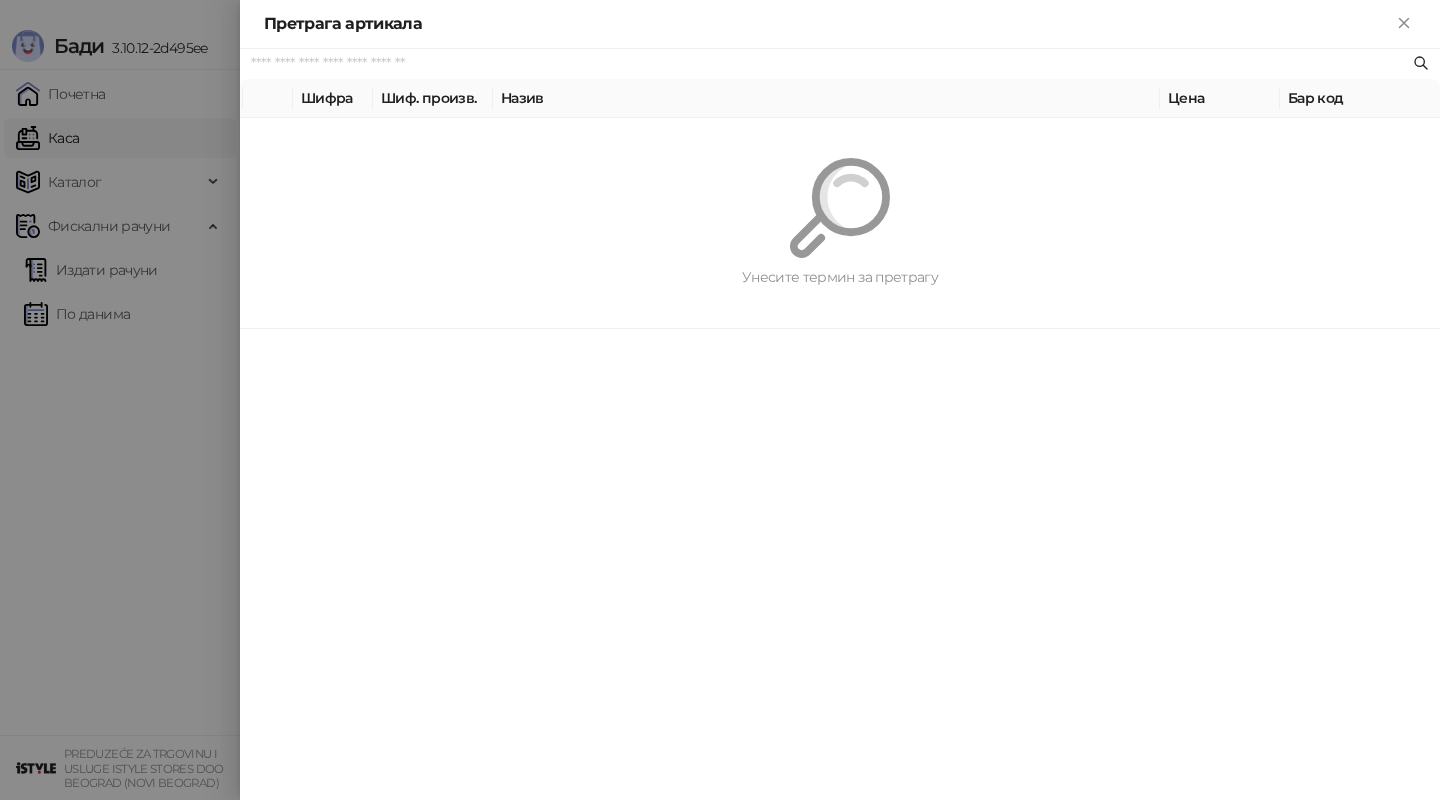 paste on "*********" 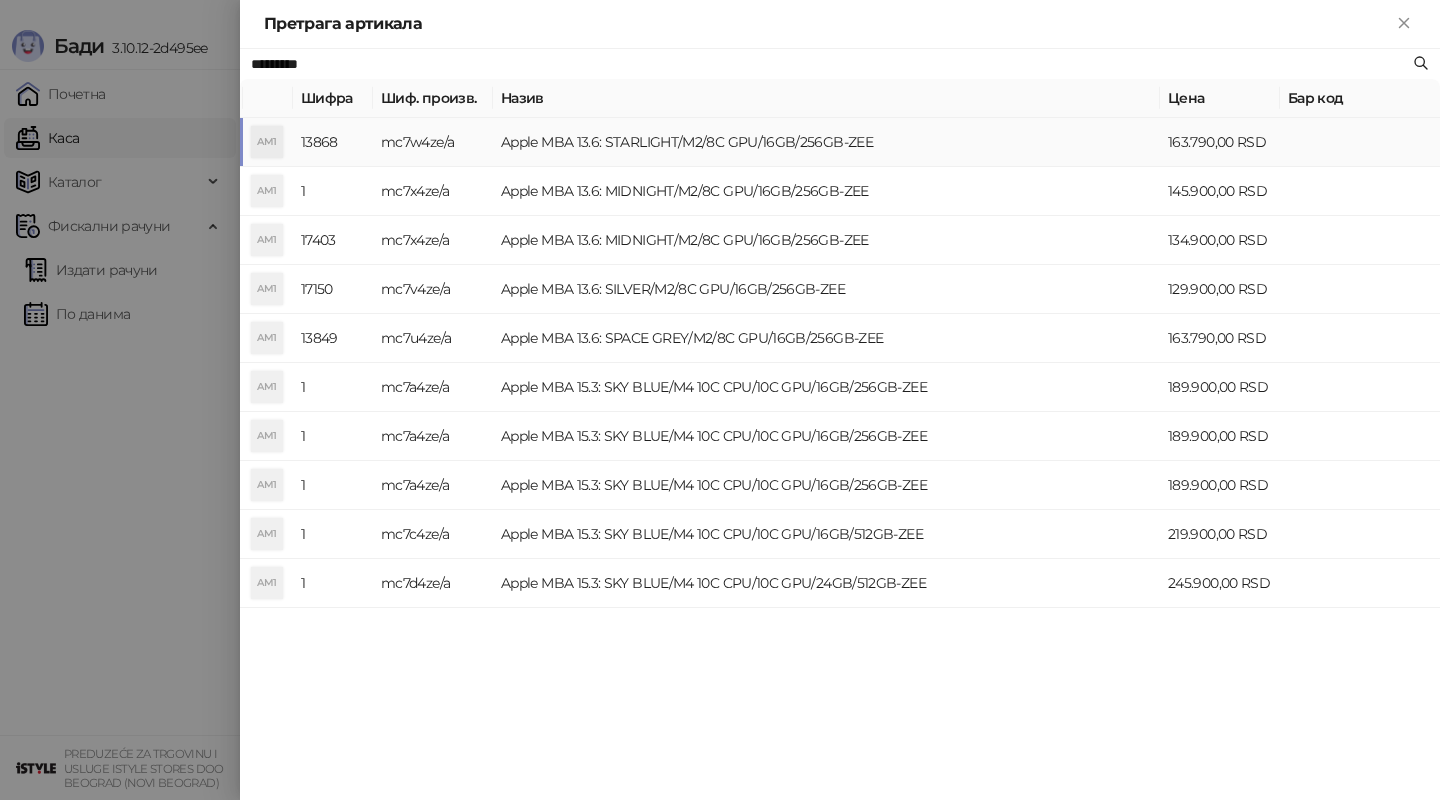 type on "*********" 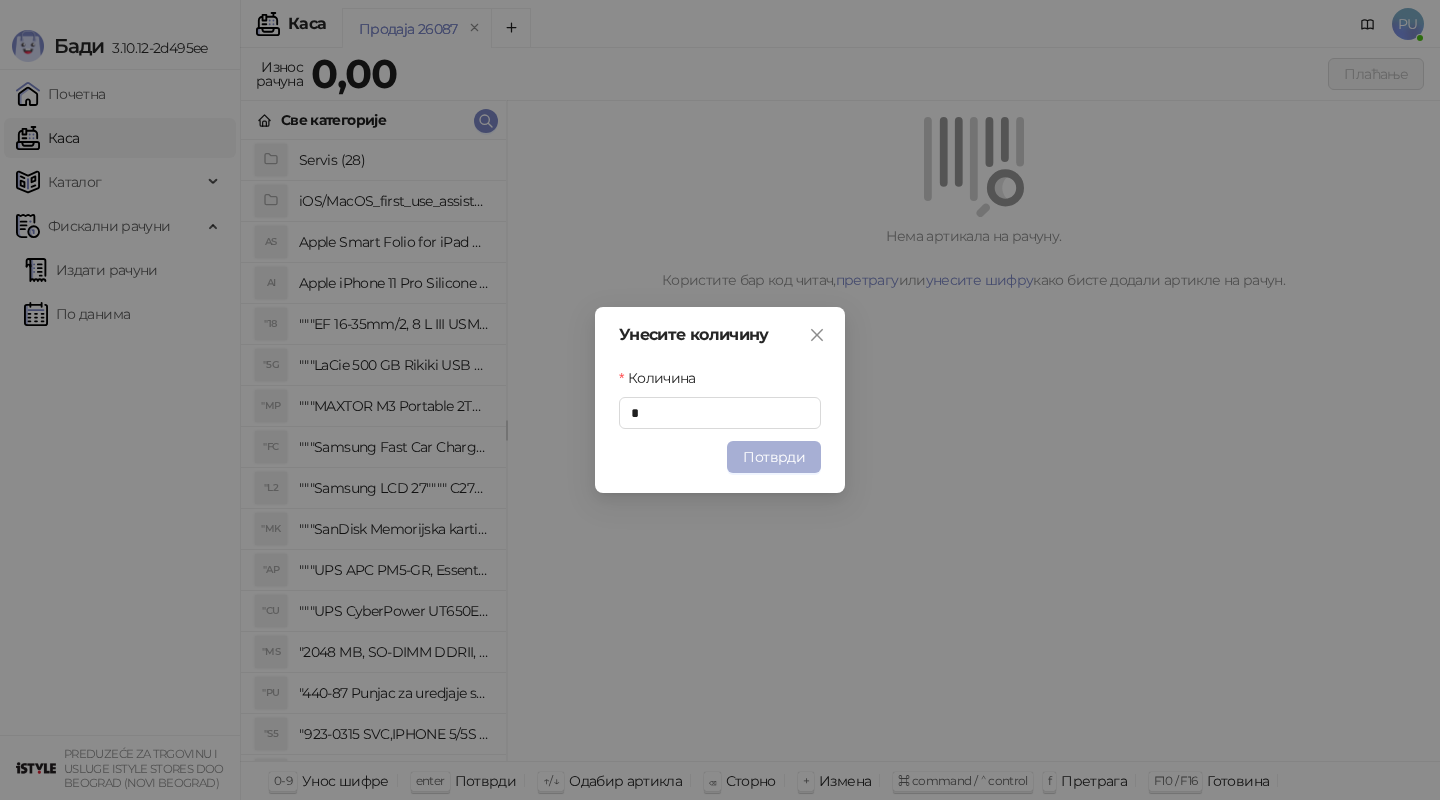 click on "Потврди" at bounding box center [774, 457] 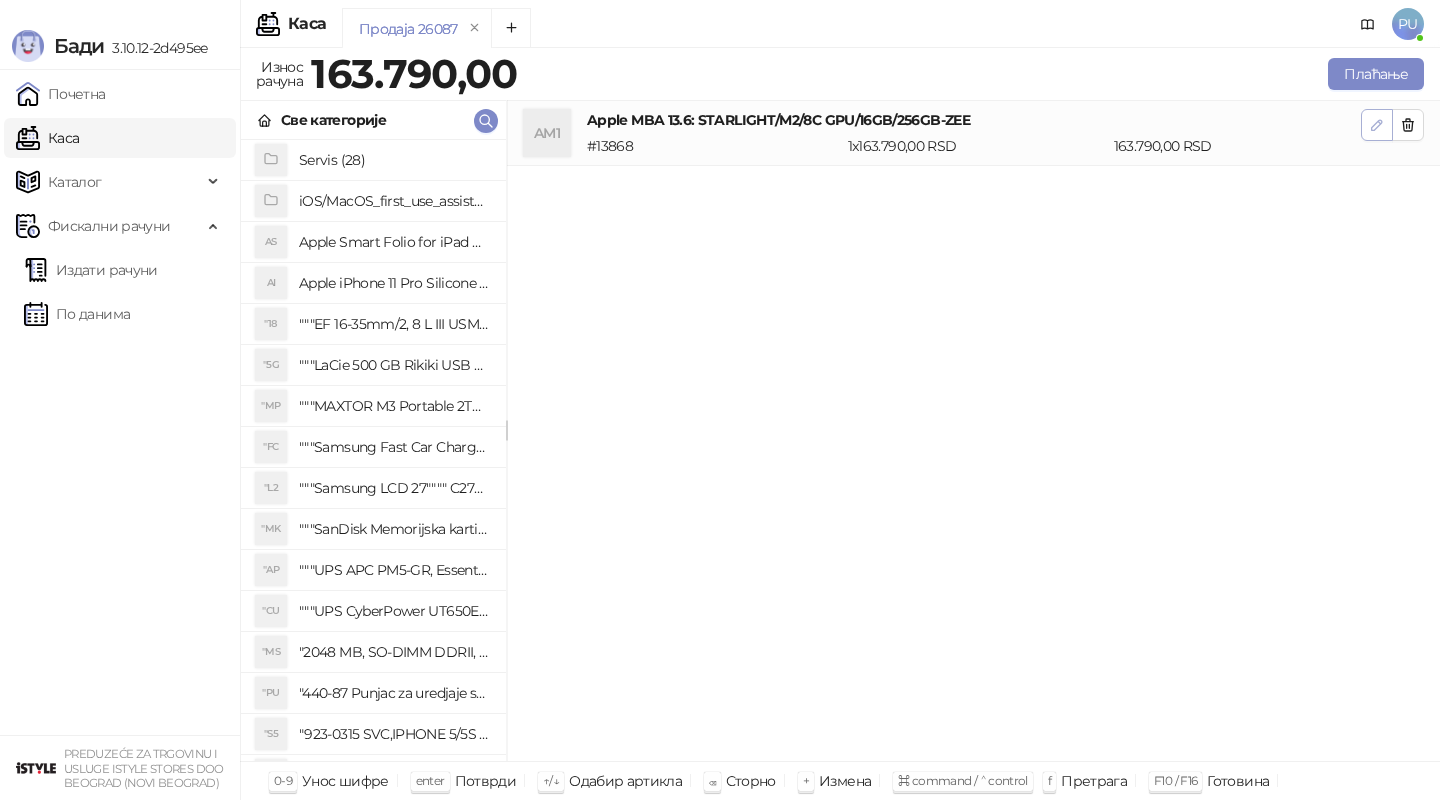 click 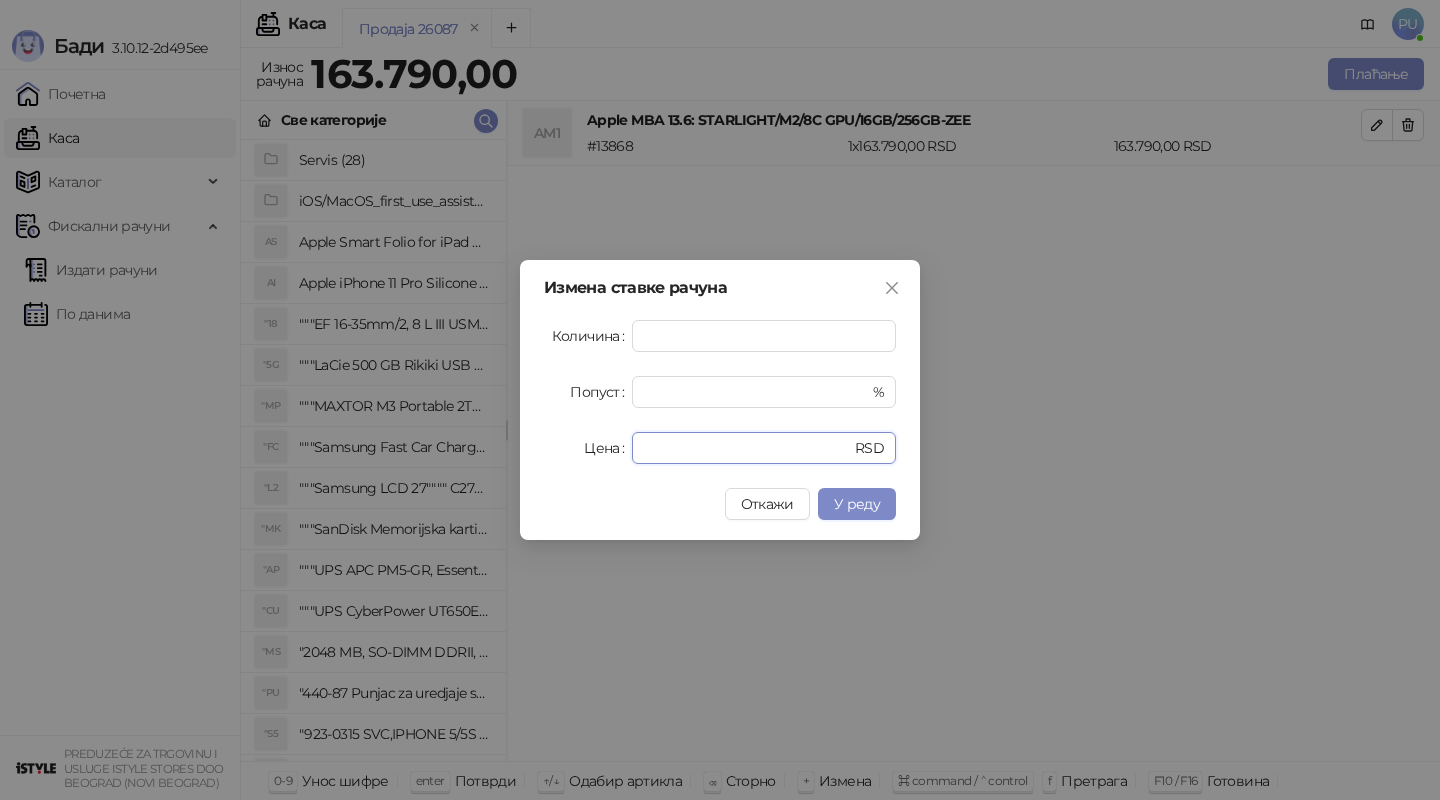 drag, startPoint x: 701, startPoint y: 452, endPoint x: 243, endPoint y: 452, distance: 458 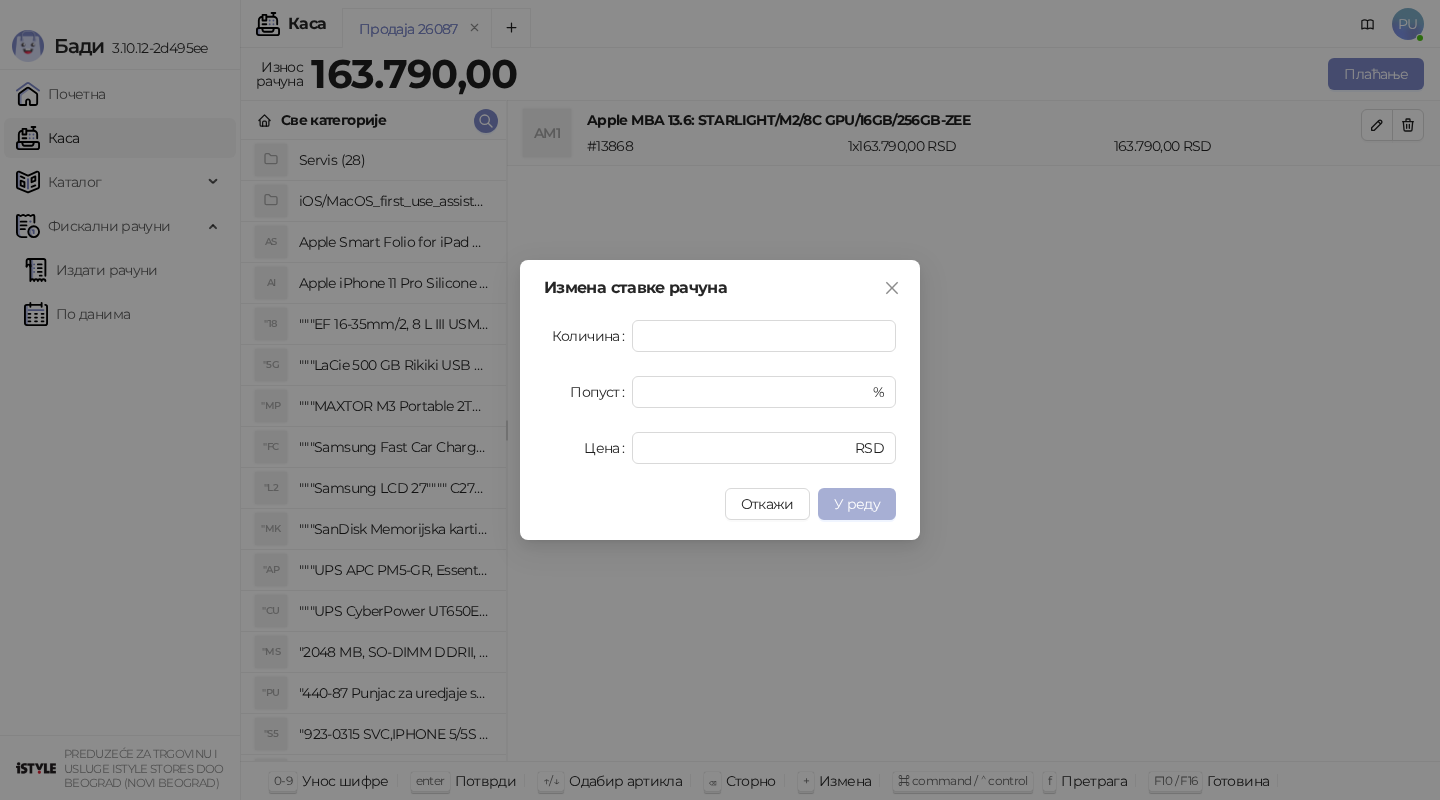 type on "******" 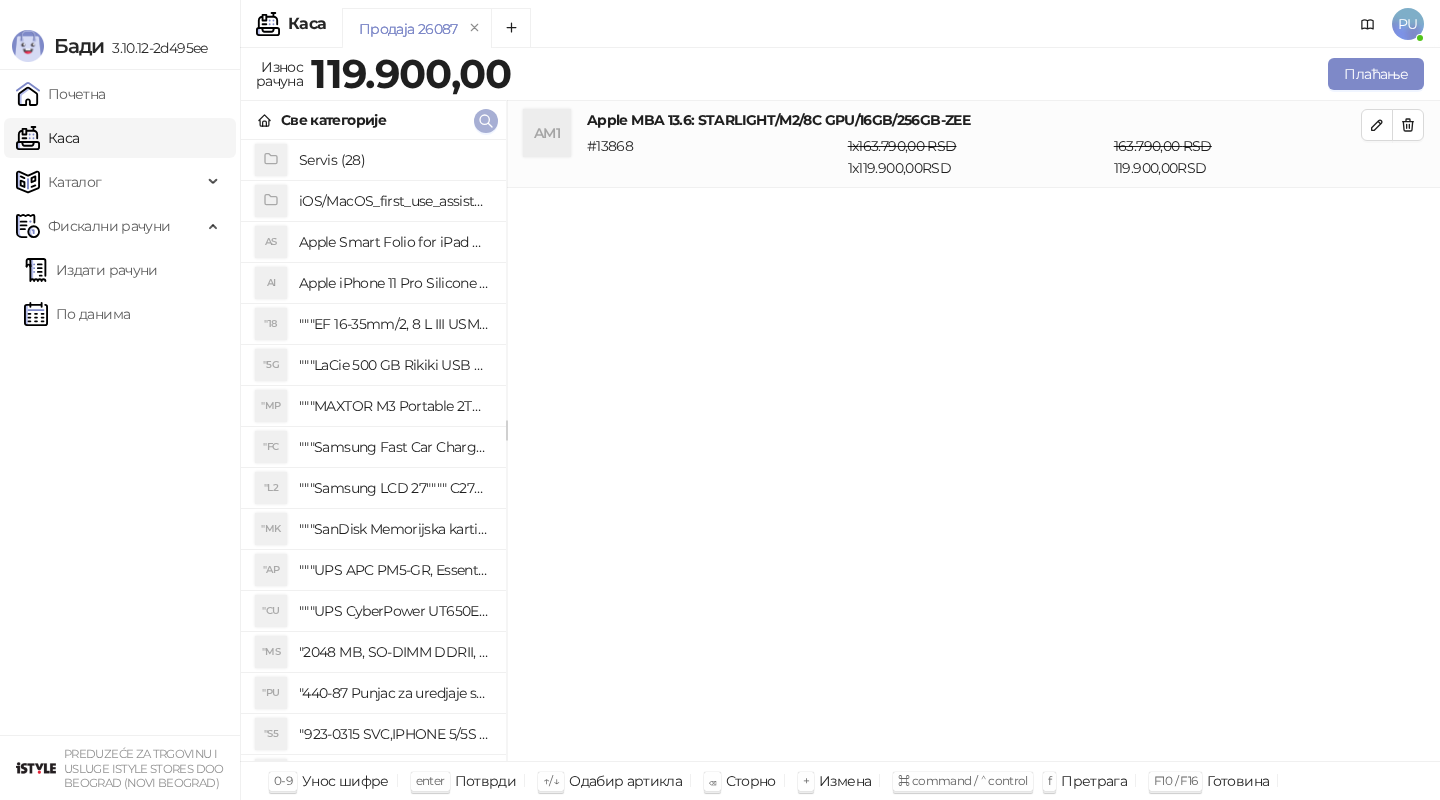 click 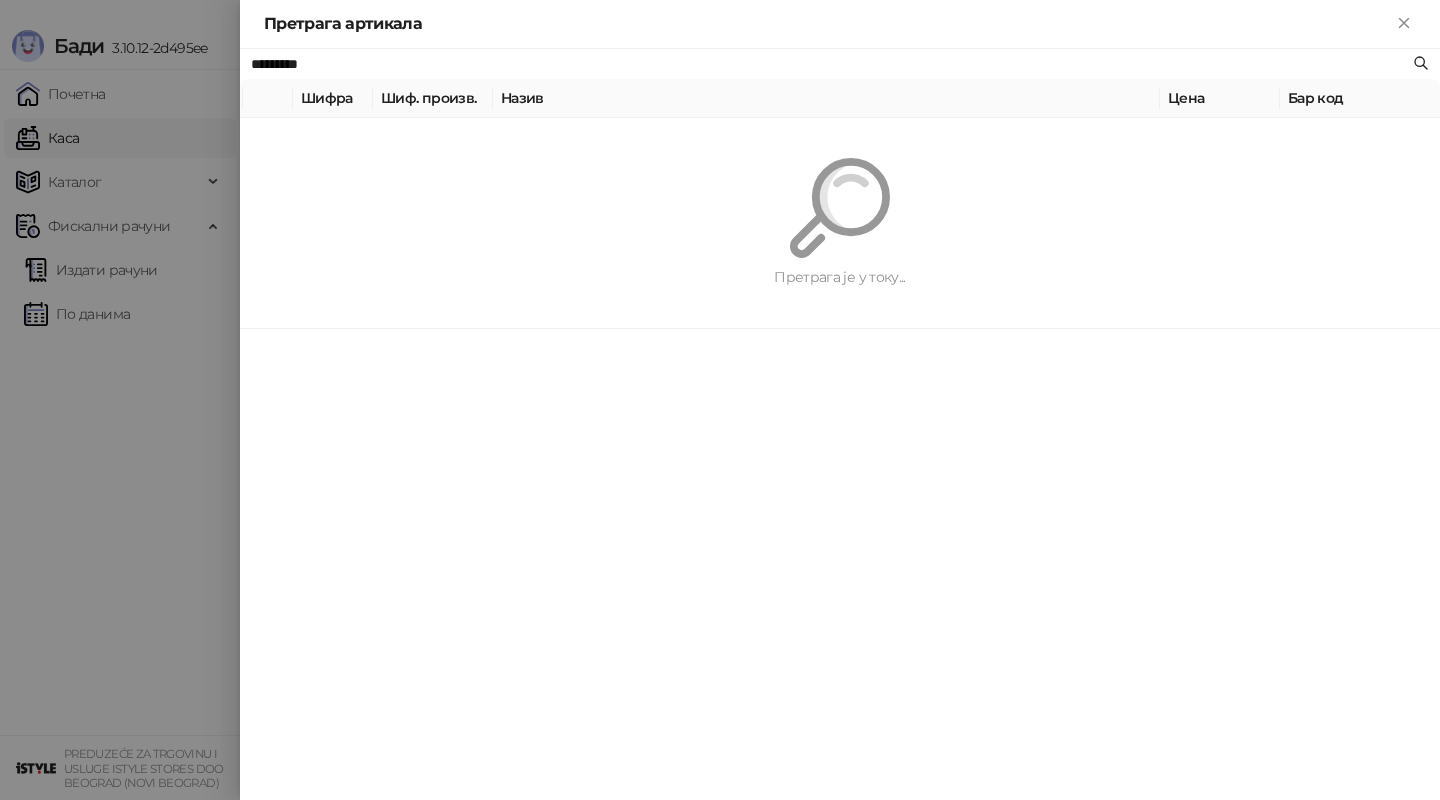 paste 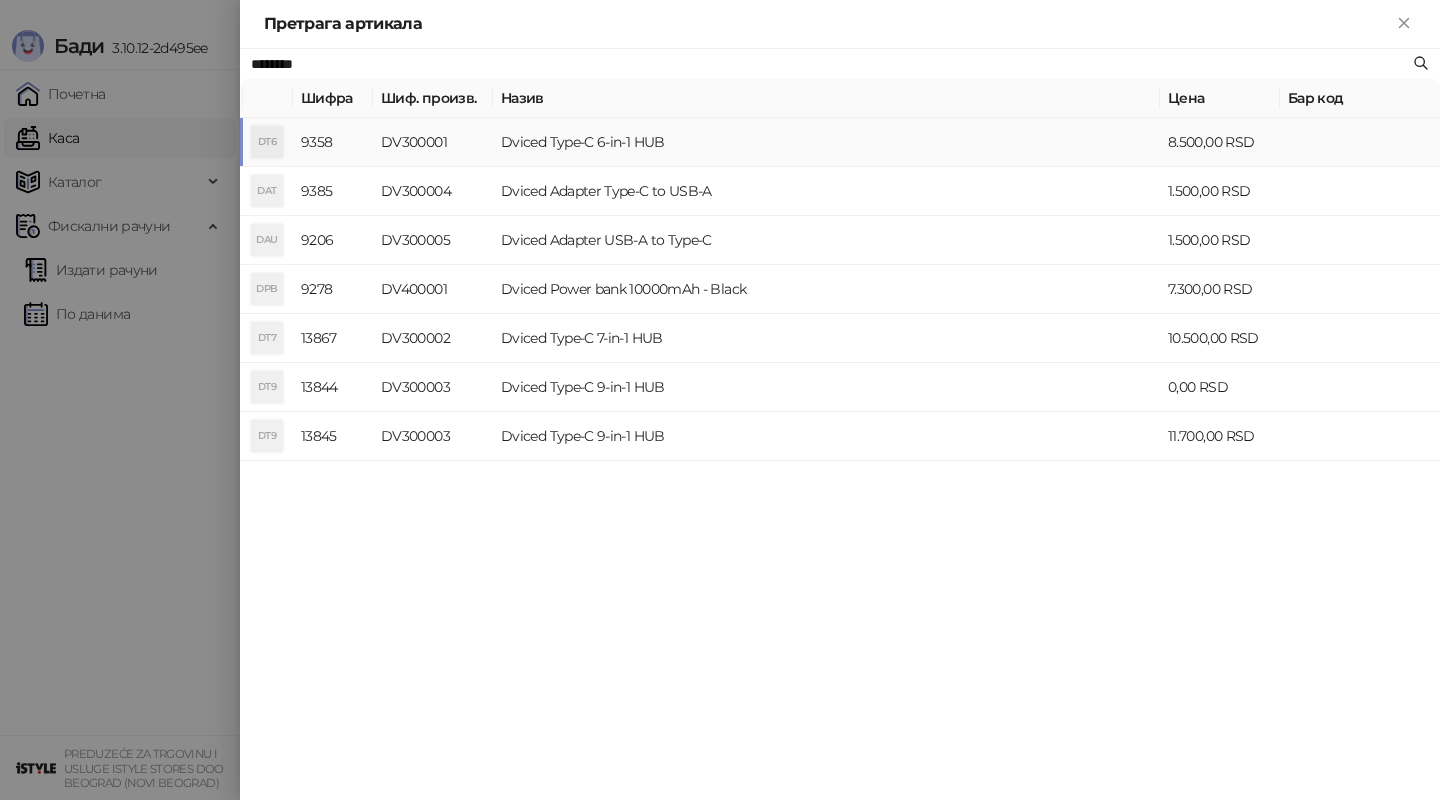 click on "Dviced Type-C 6-in-1 HUB" at bounding box center (826, 142) 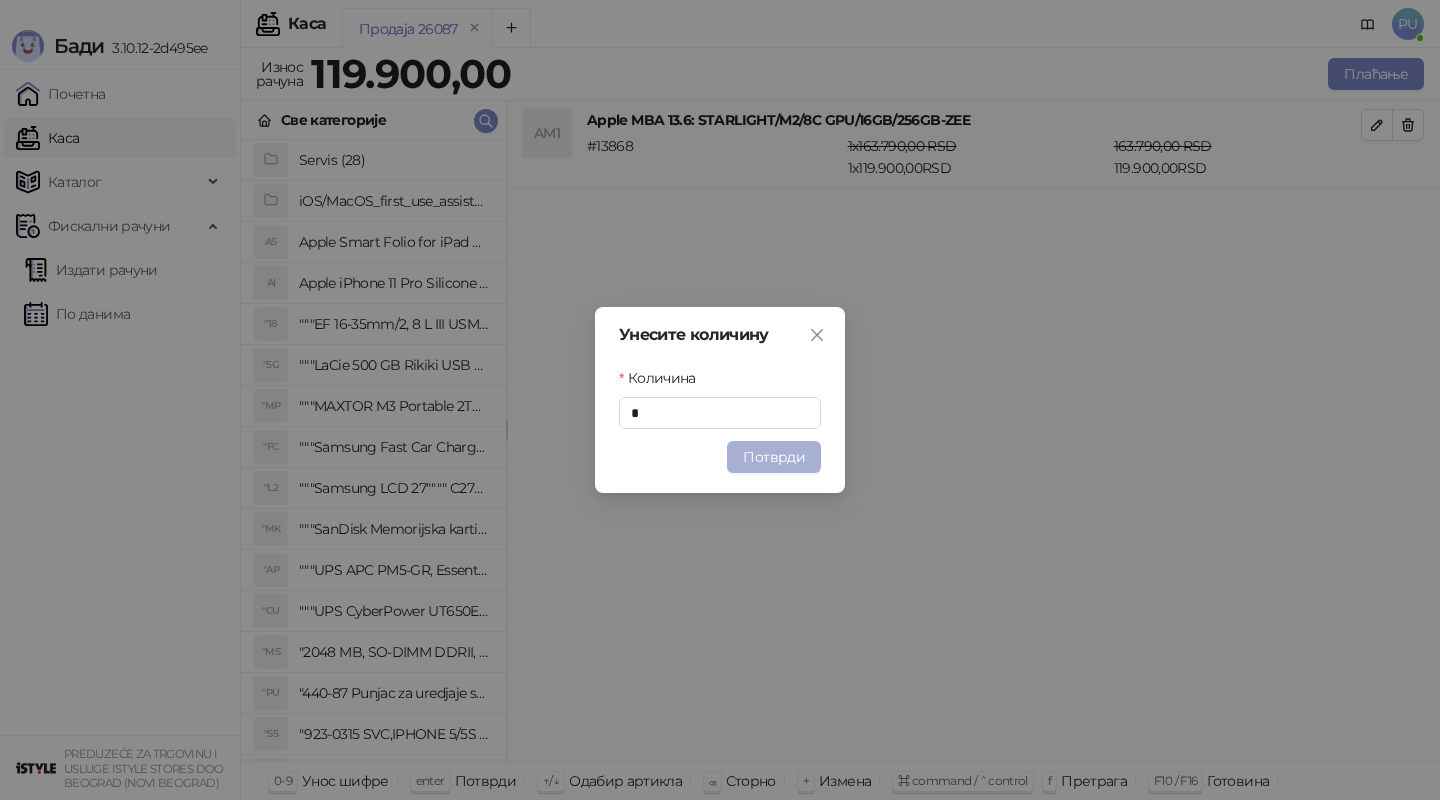 click on "Потврди" at bounding box center (774, 457) 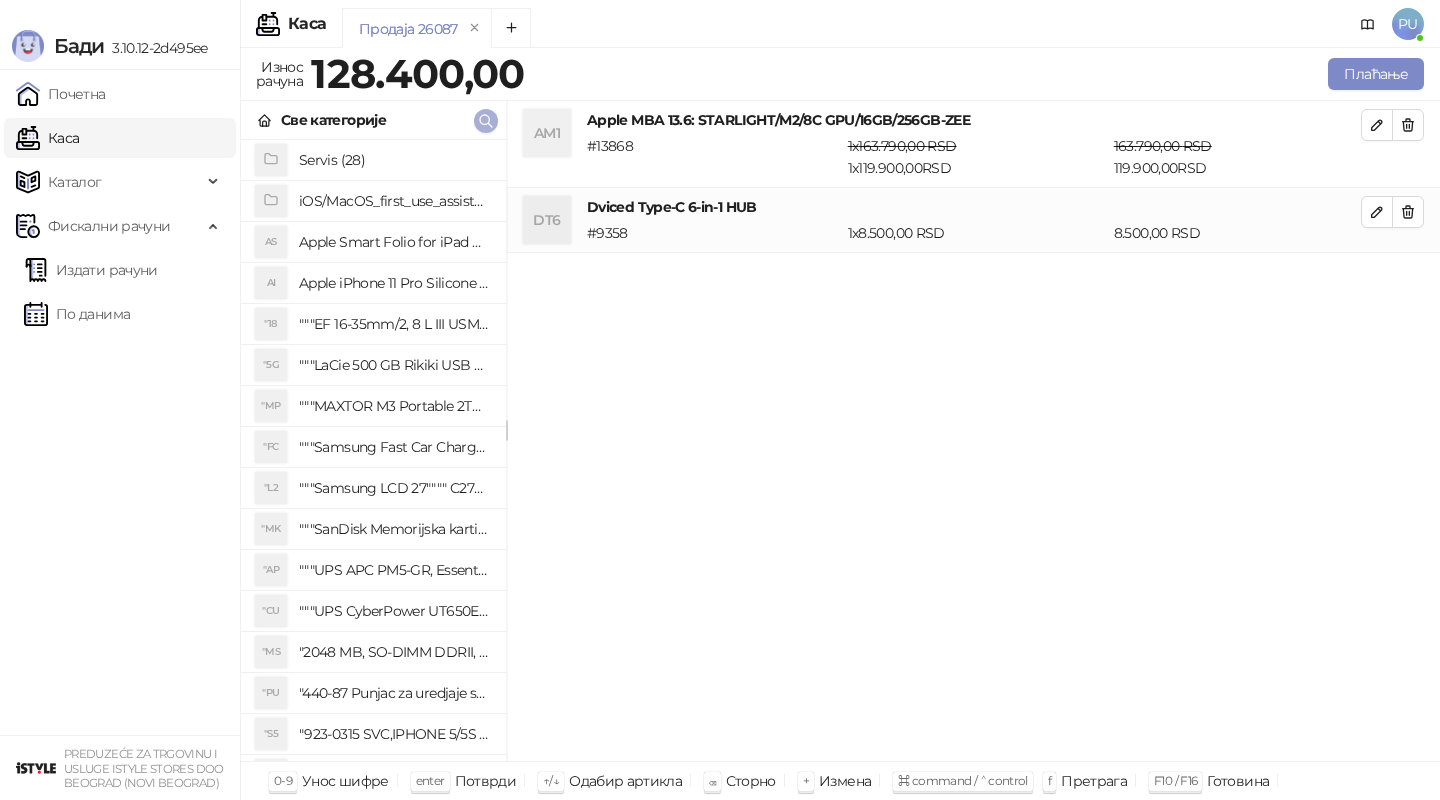 click 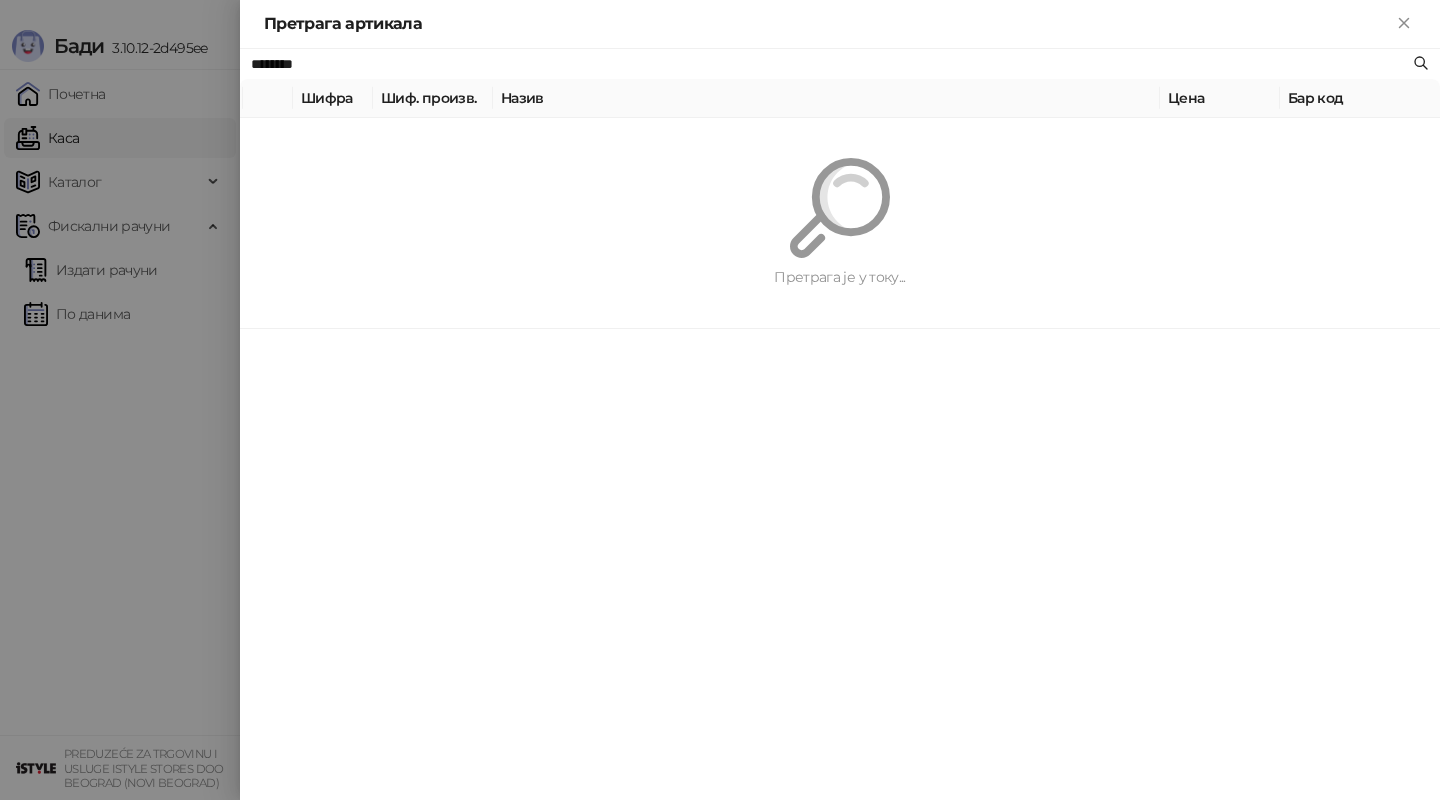 paste on "*" 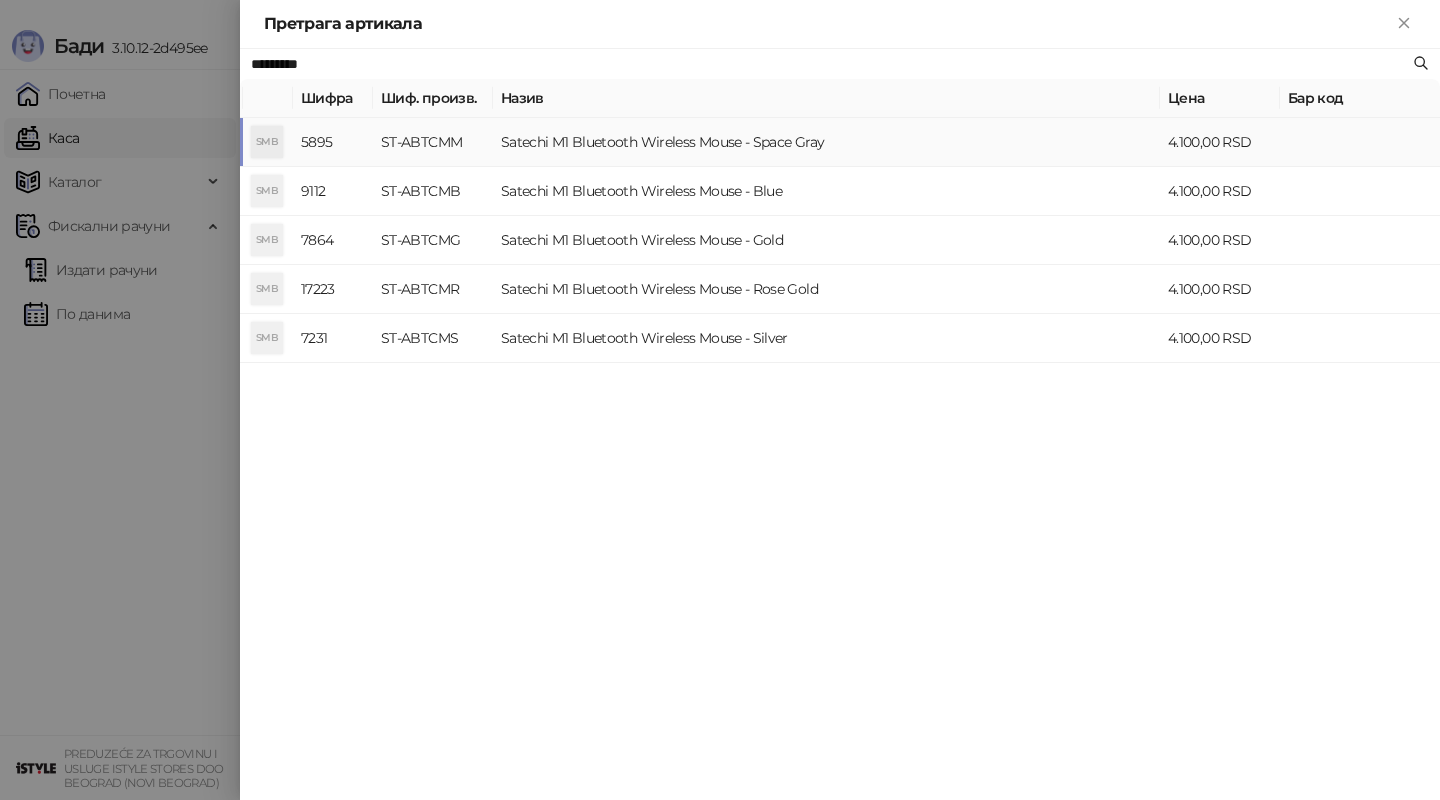 click on "Satechi M1 Bluetooth Wireless Mouse - Space Gray" at bounding box center (826, 142) 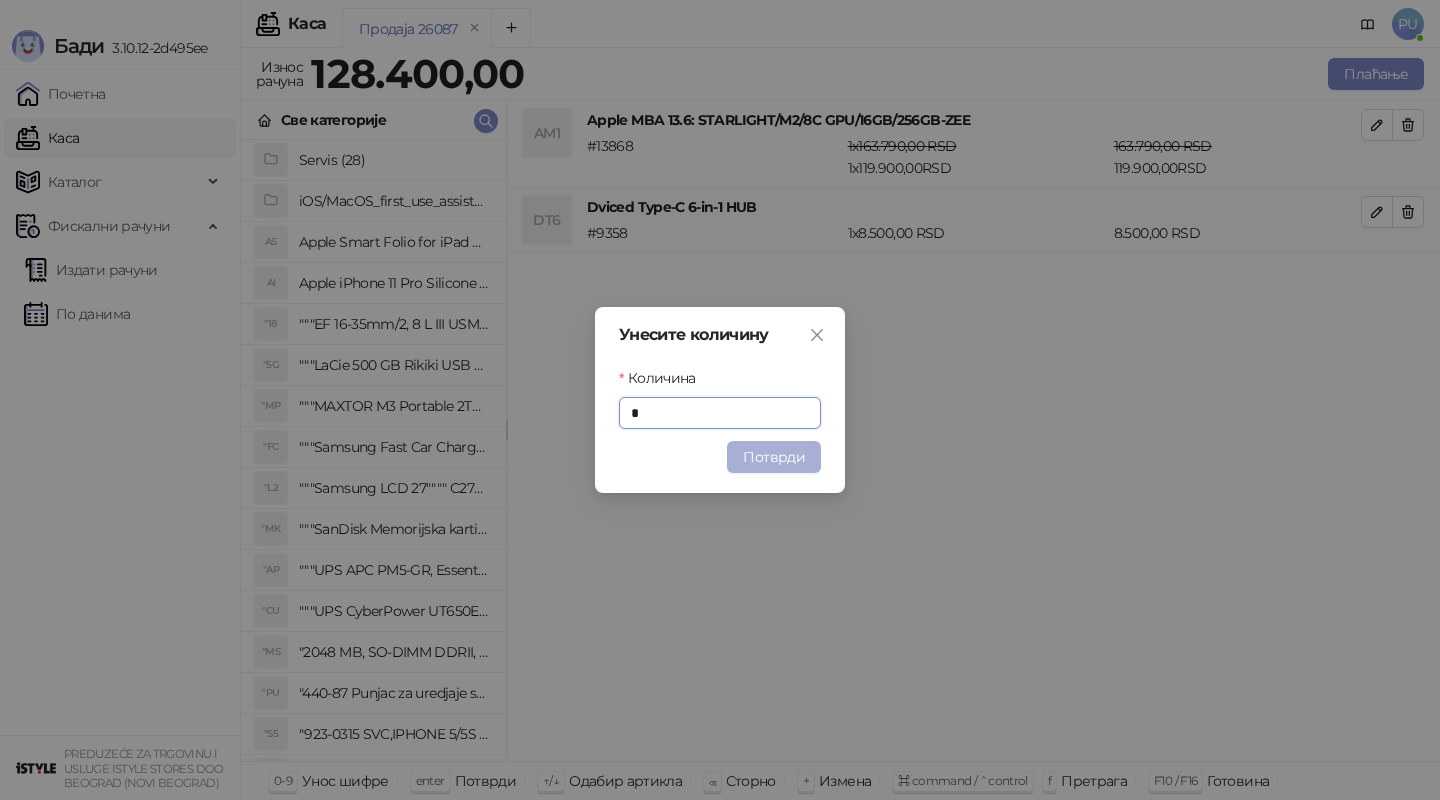 click on "Потврди" at bounding box center [774, 457] 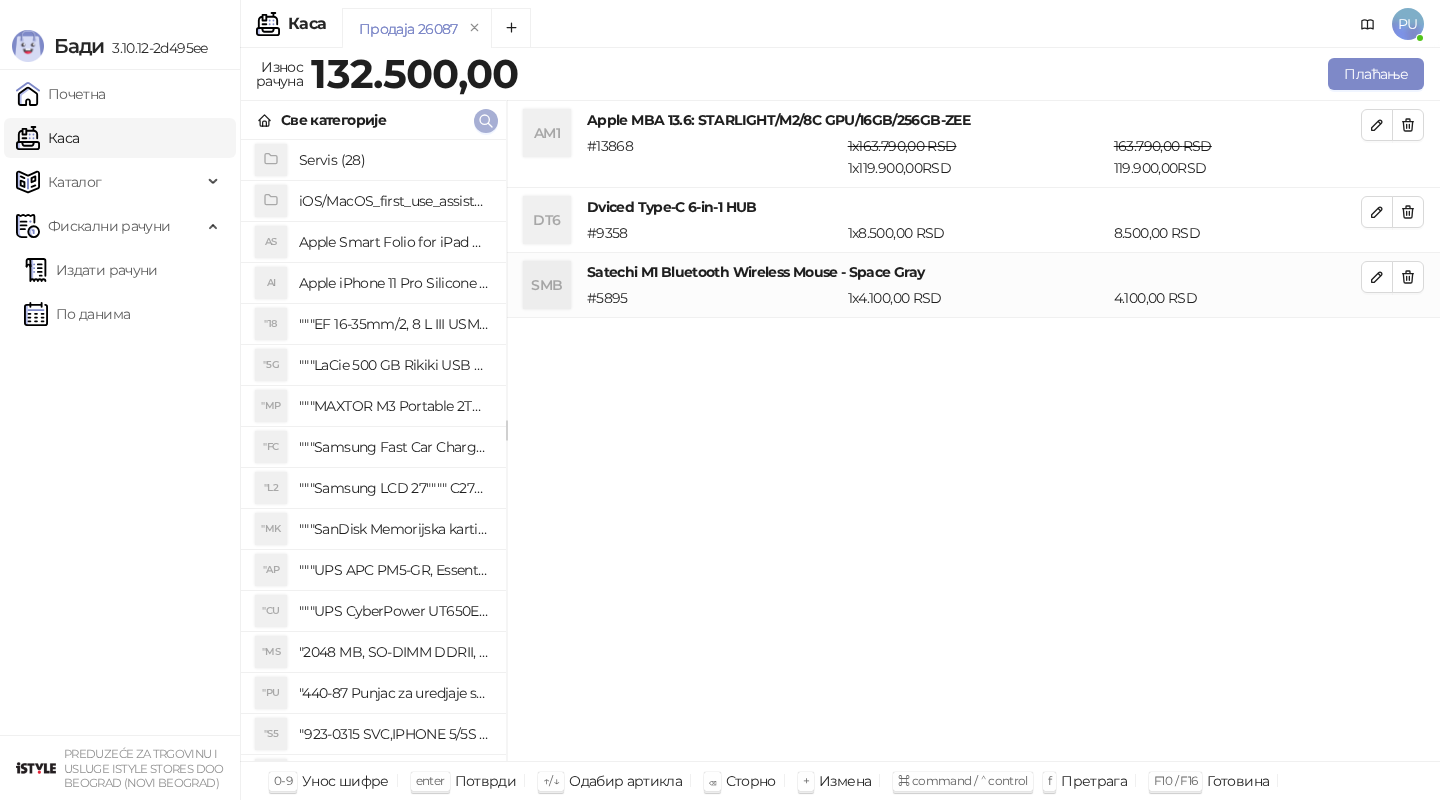 click at bounding box center (486, 121) 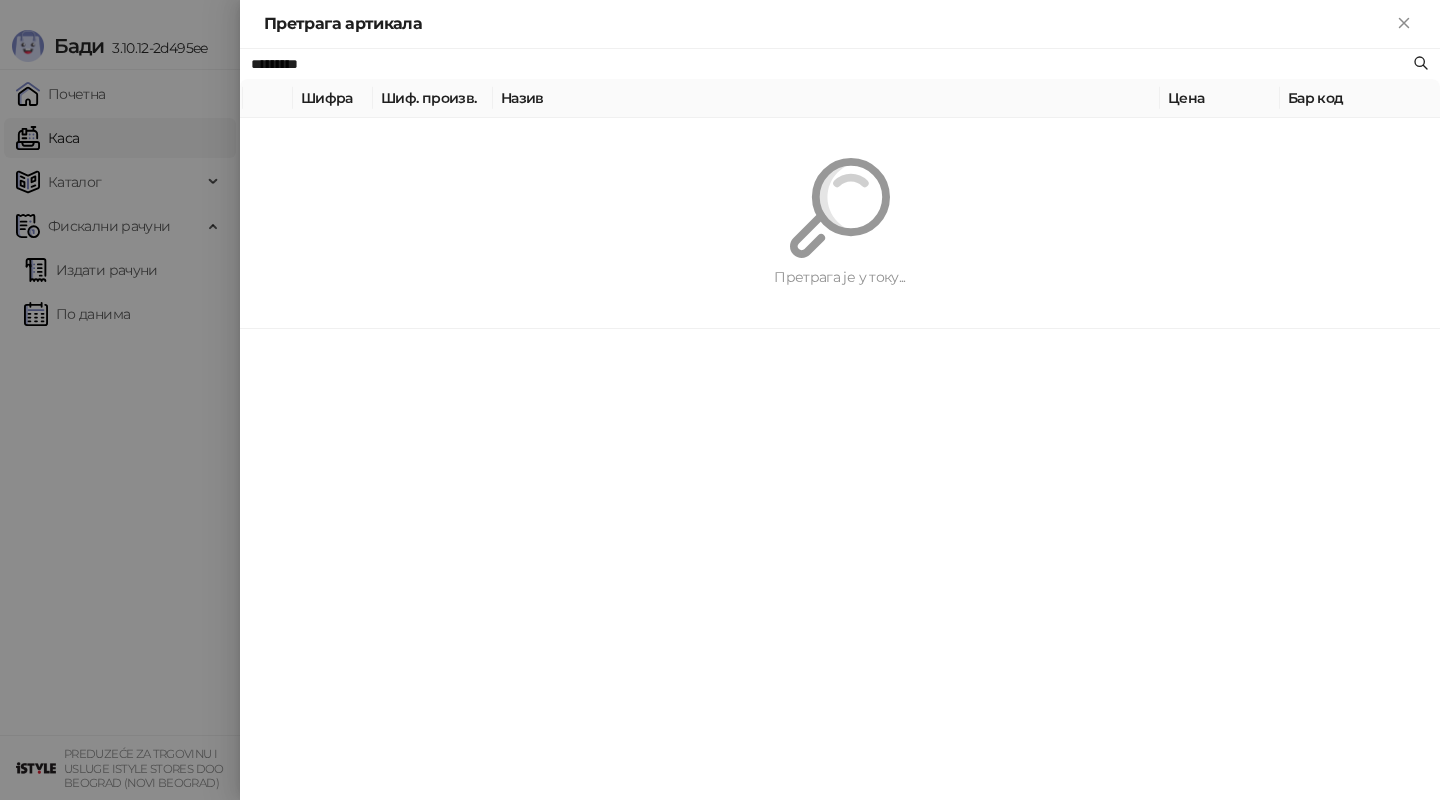 paste 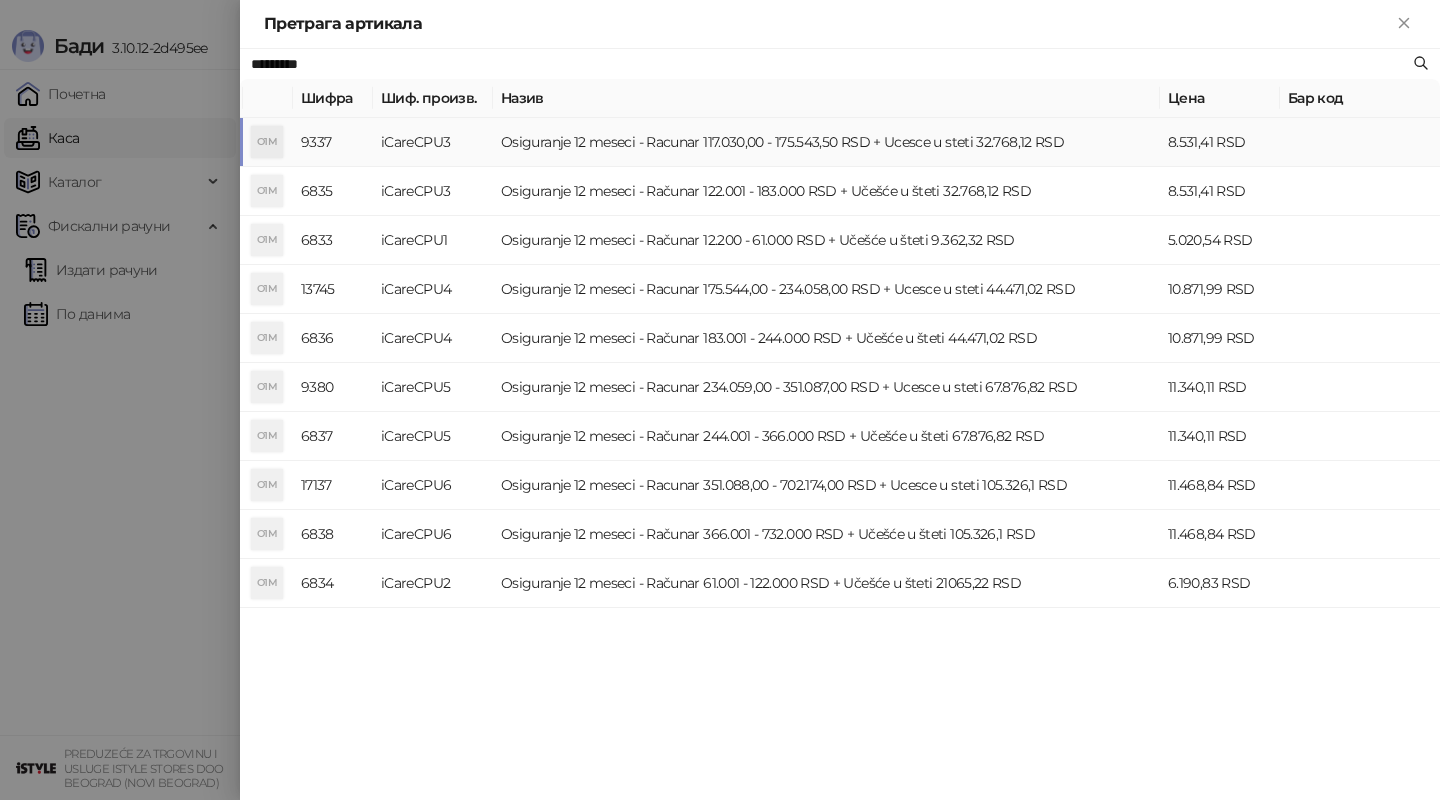 type on "*********" 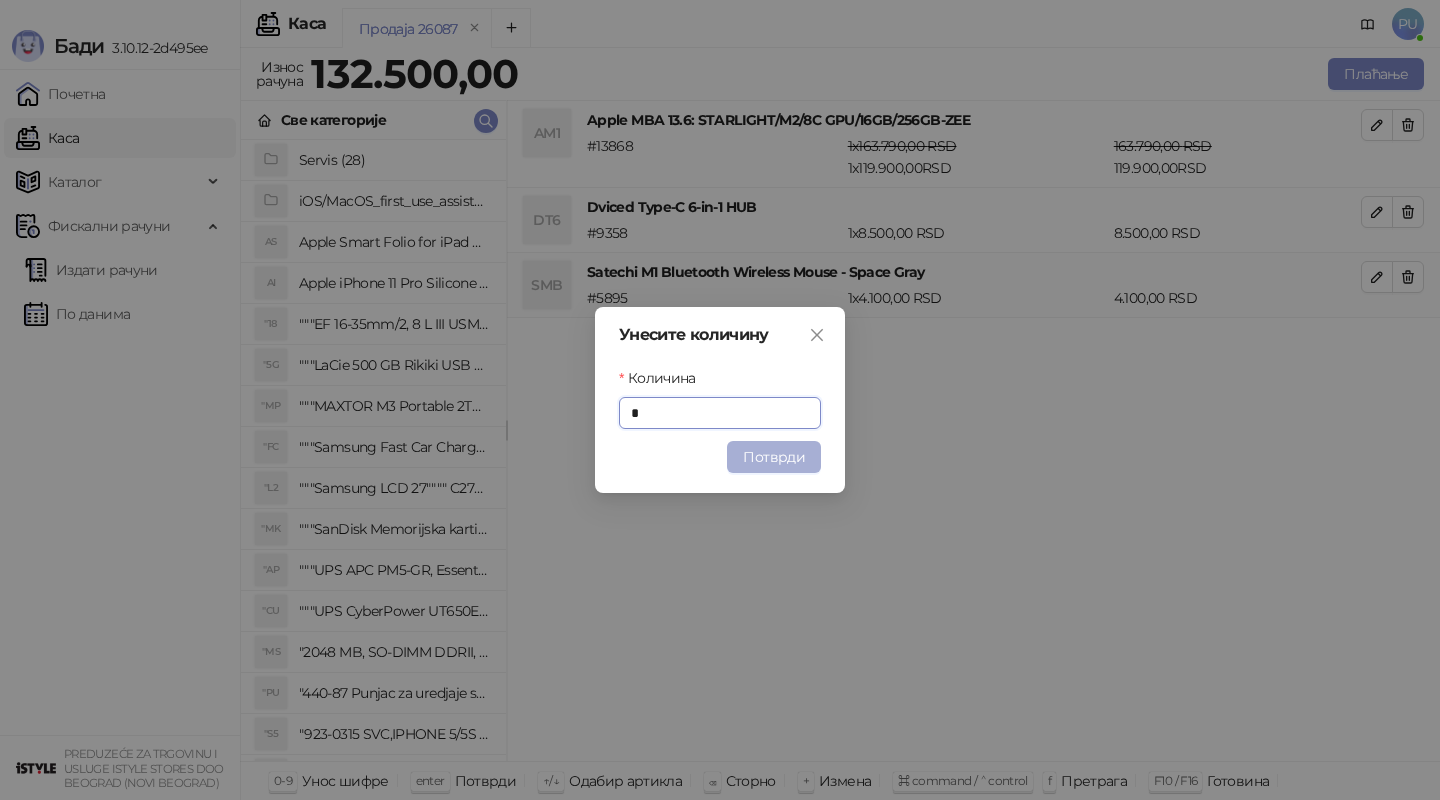 click on "Потврди" at bounding box center (774, 457) 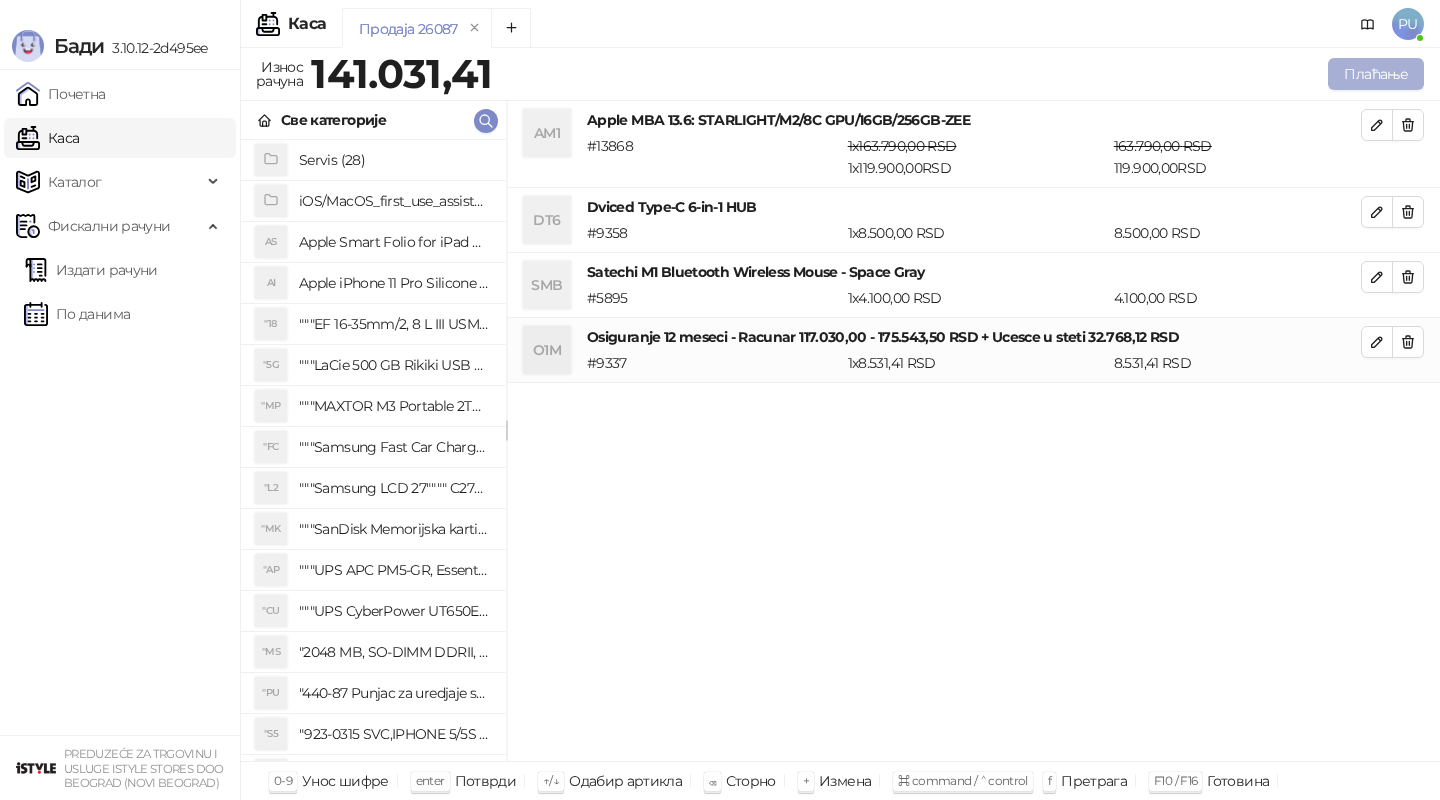 click on "Плаћање" at bounding box center (1376, 74) 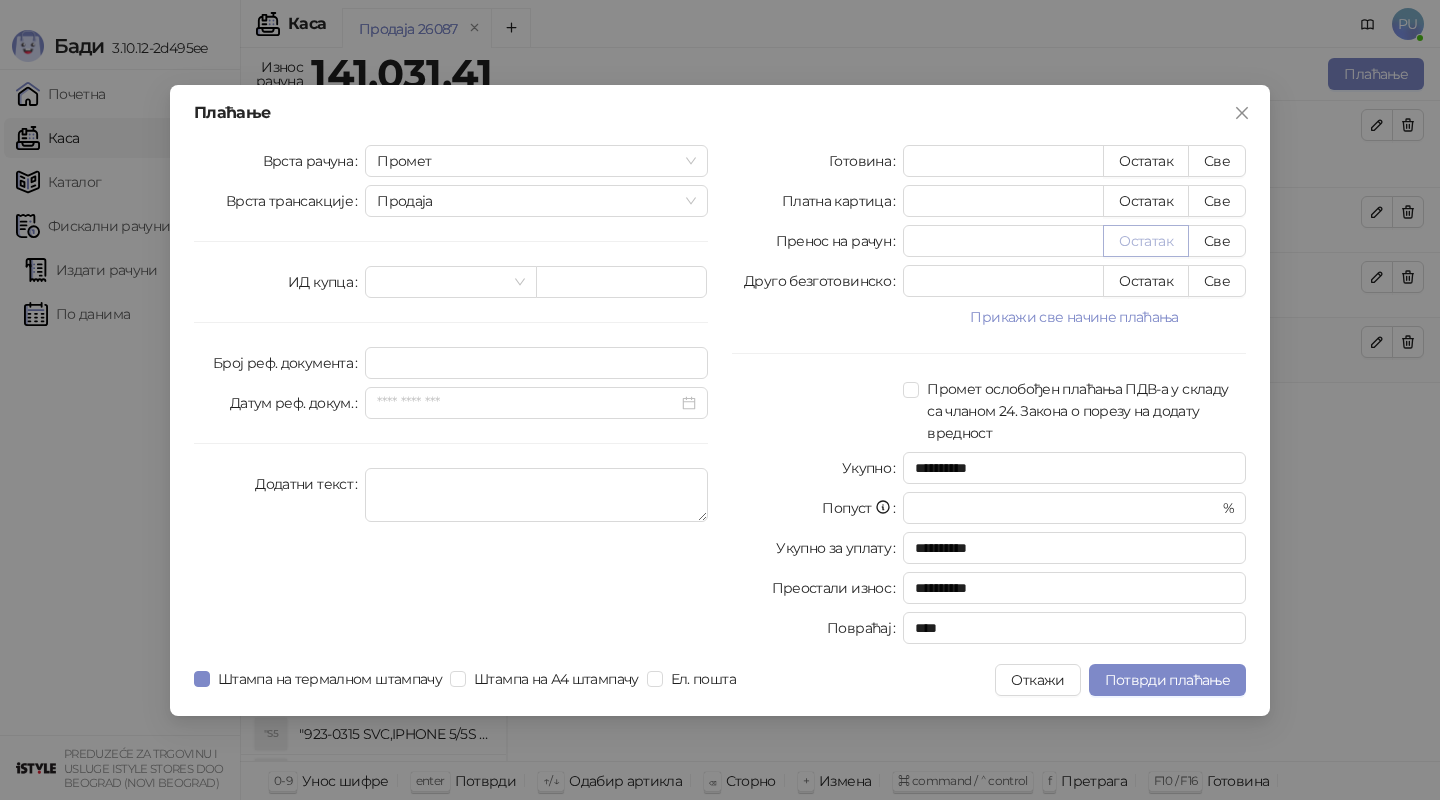 click on "Остатак" at bounding box center [1146, 241] 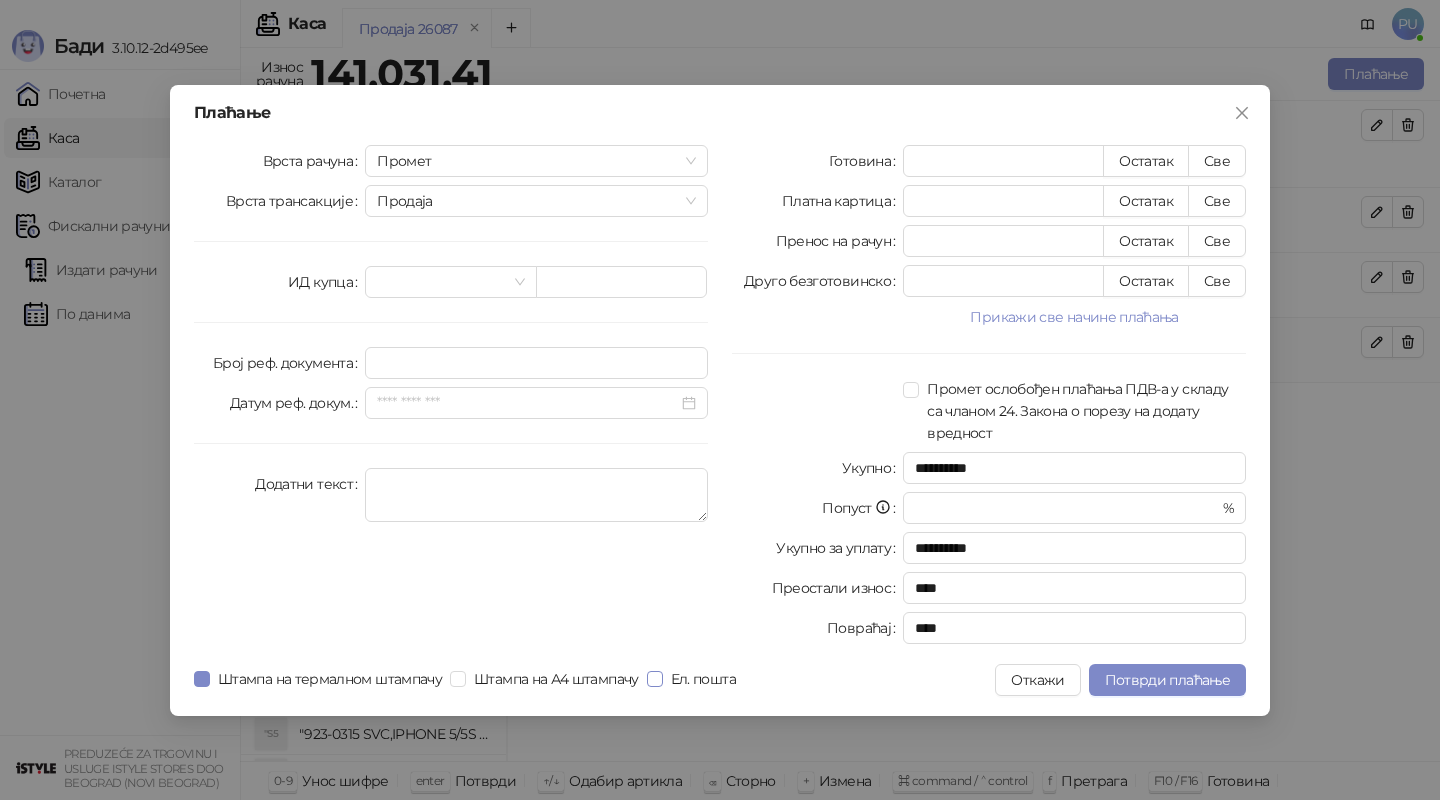 click on "Ел. пошта" at bounding box center (703, 679) 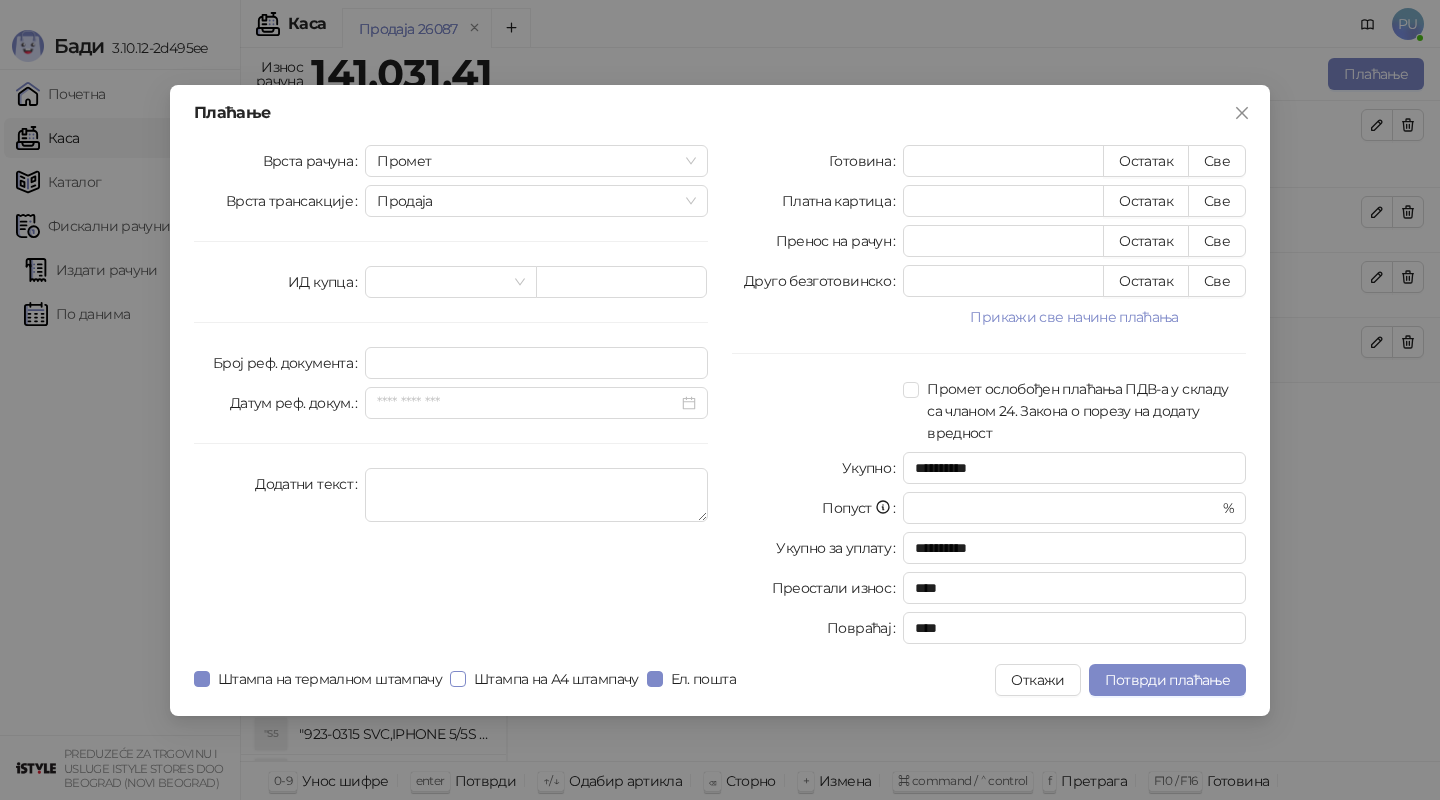 click on "Штампа на А4 штампачу" at bounding box center (556, 679) 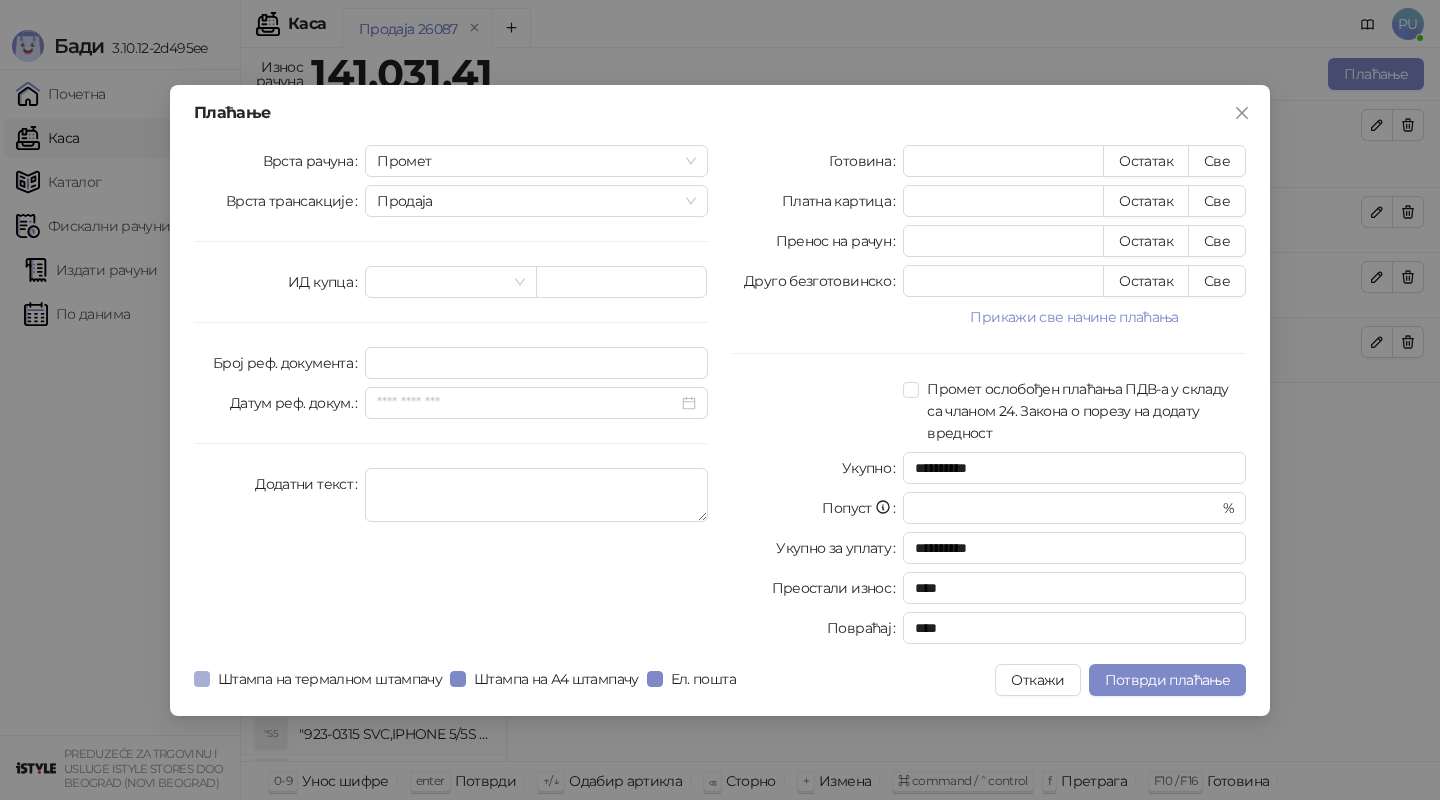 click on "Штампа на термалном штампачу" at bounding box center [330, 679] 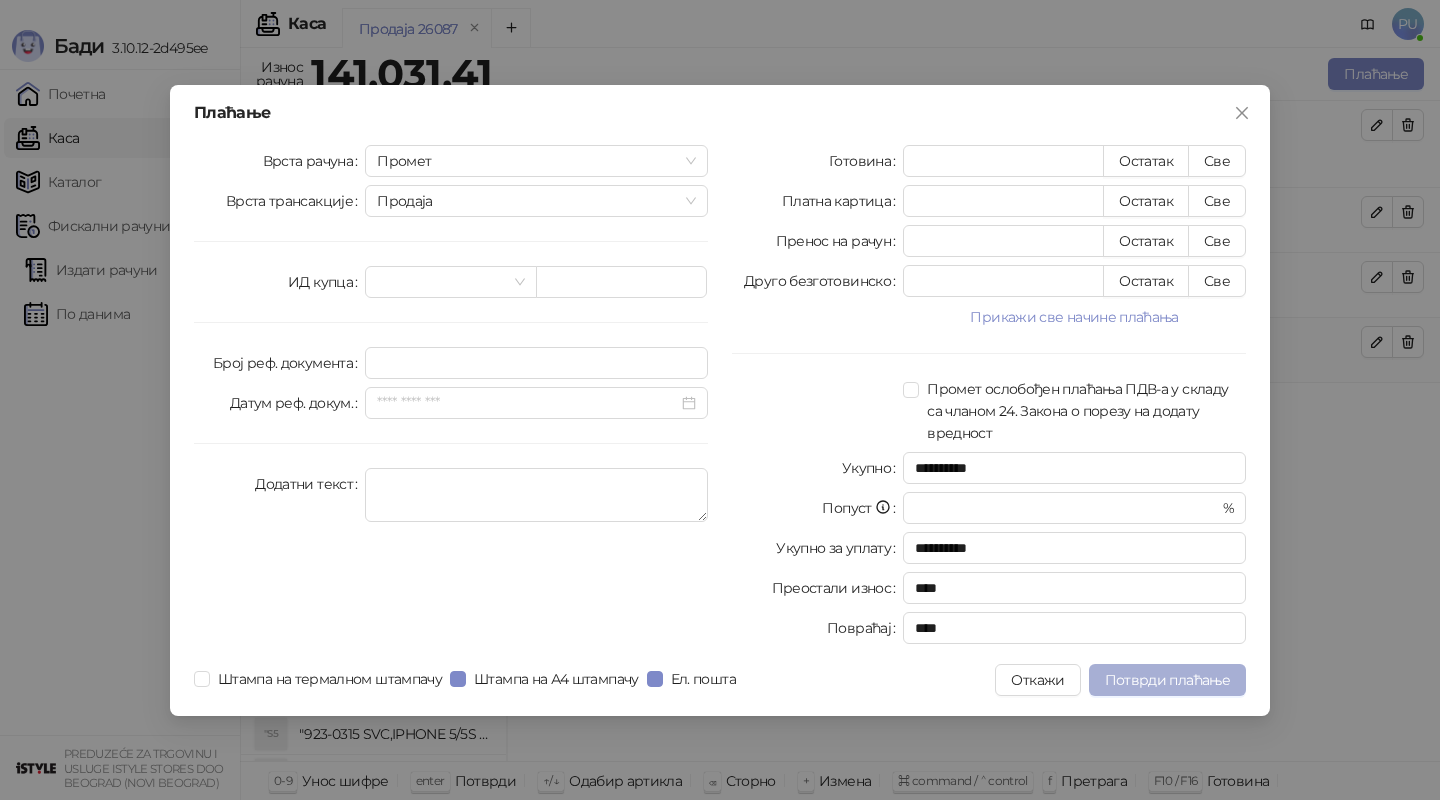 click on "Потврди плаћање" at bounding box center [1167, 680] 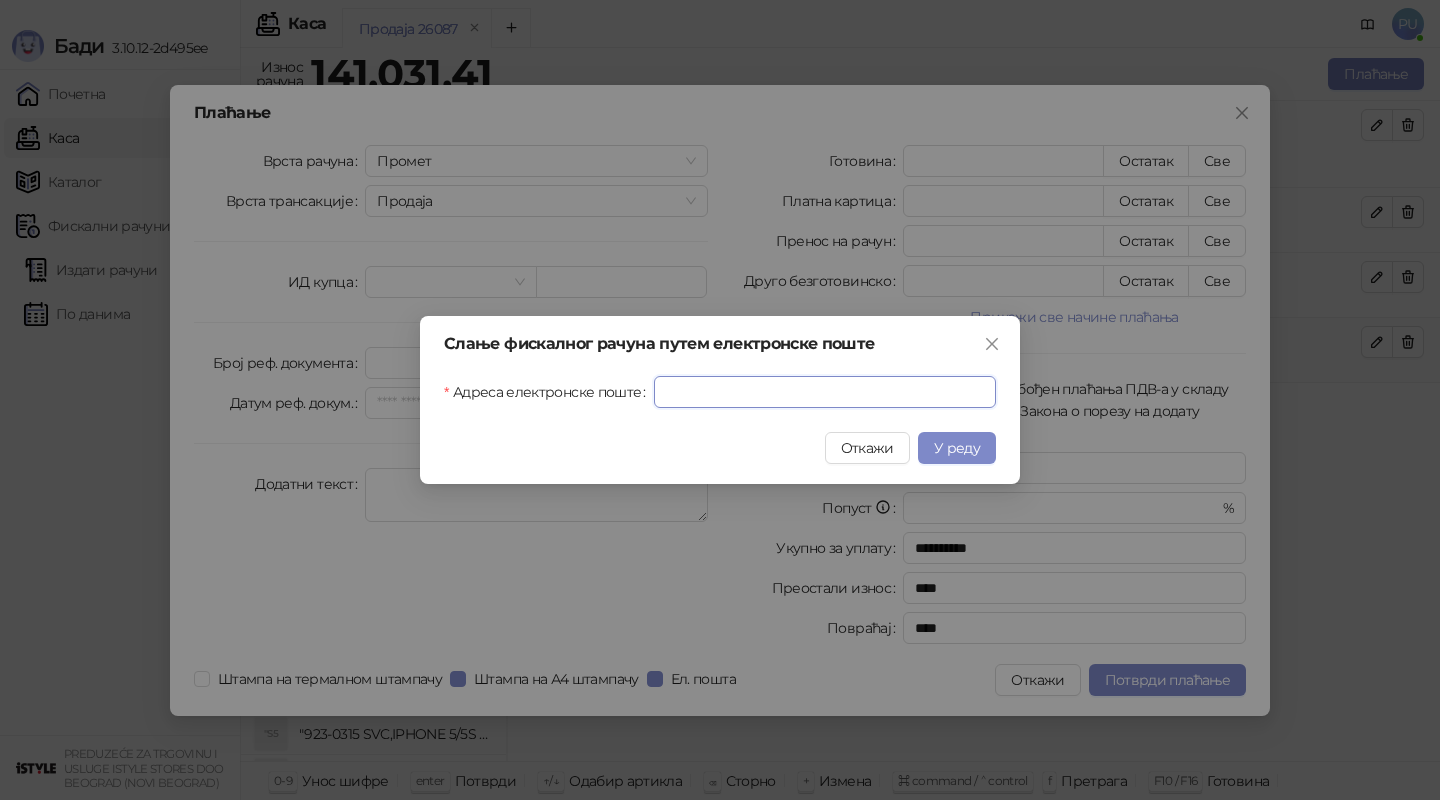 click on "Адреса електронске поште" at bounding box center [825, 392] 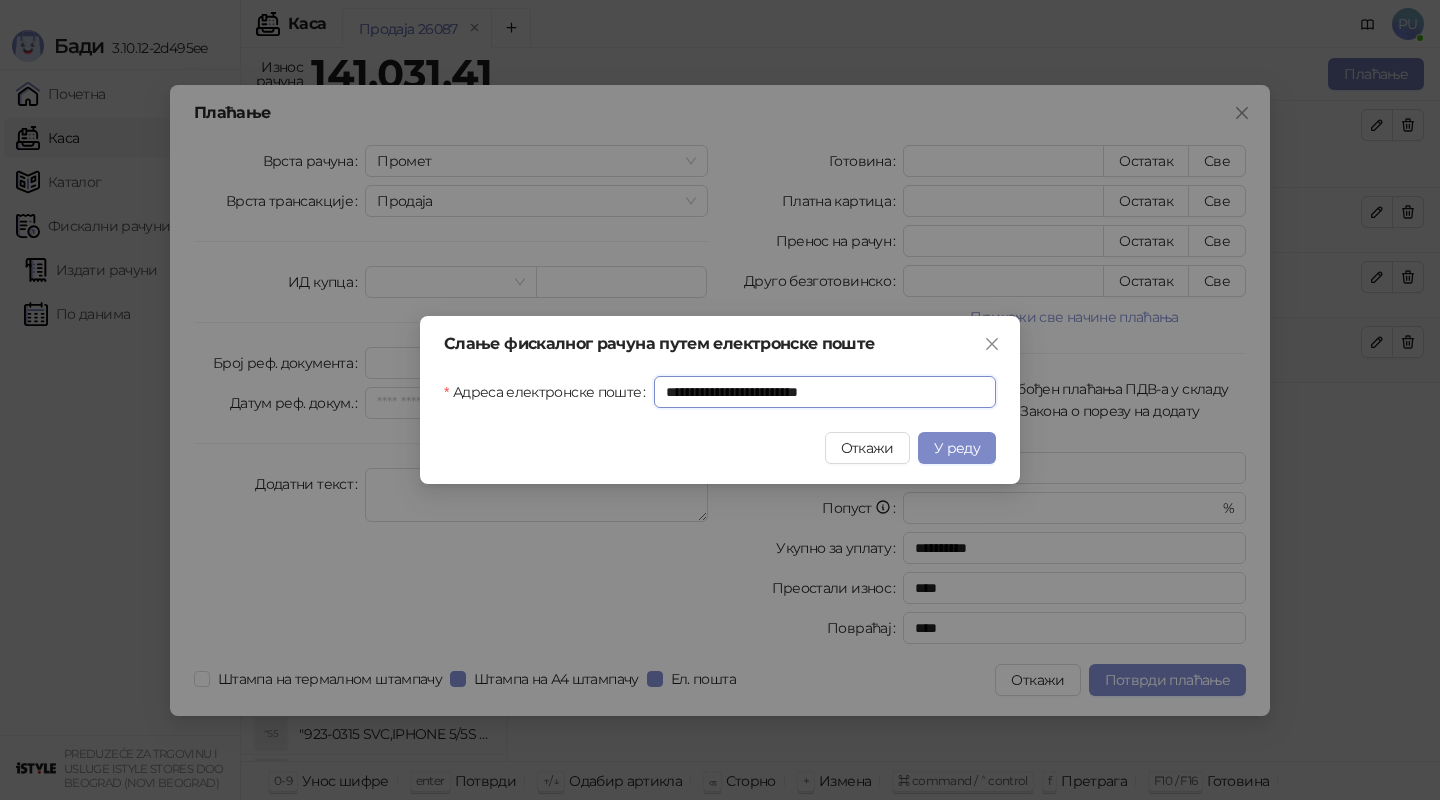 type on "**********" 